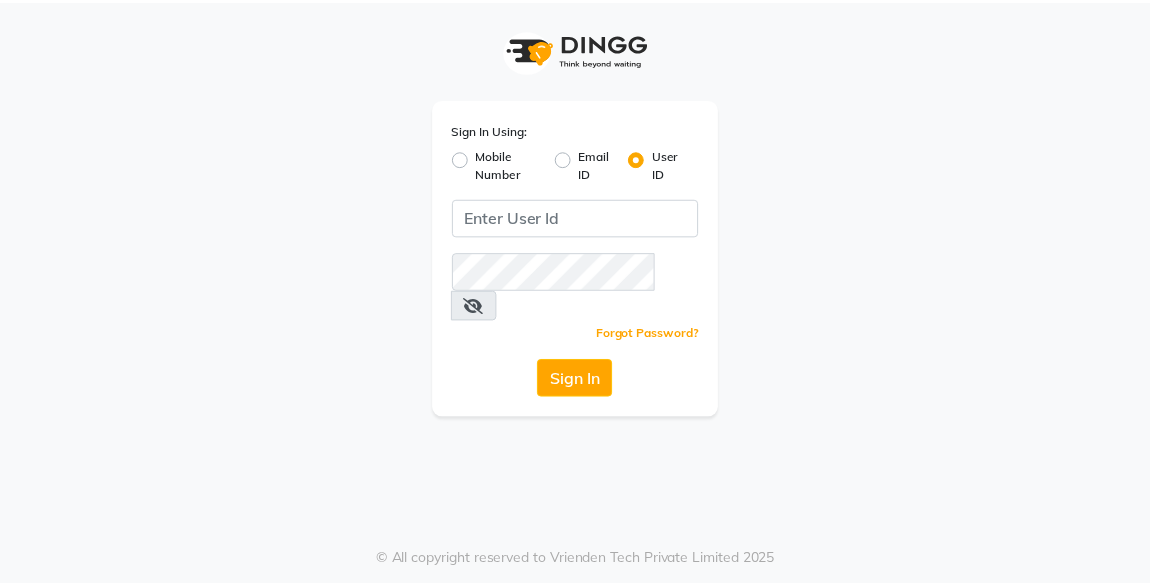 scroll, scrollTop: 0, scrollLeft: 0, axis: both 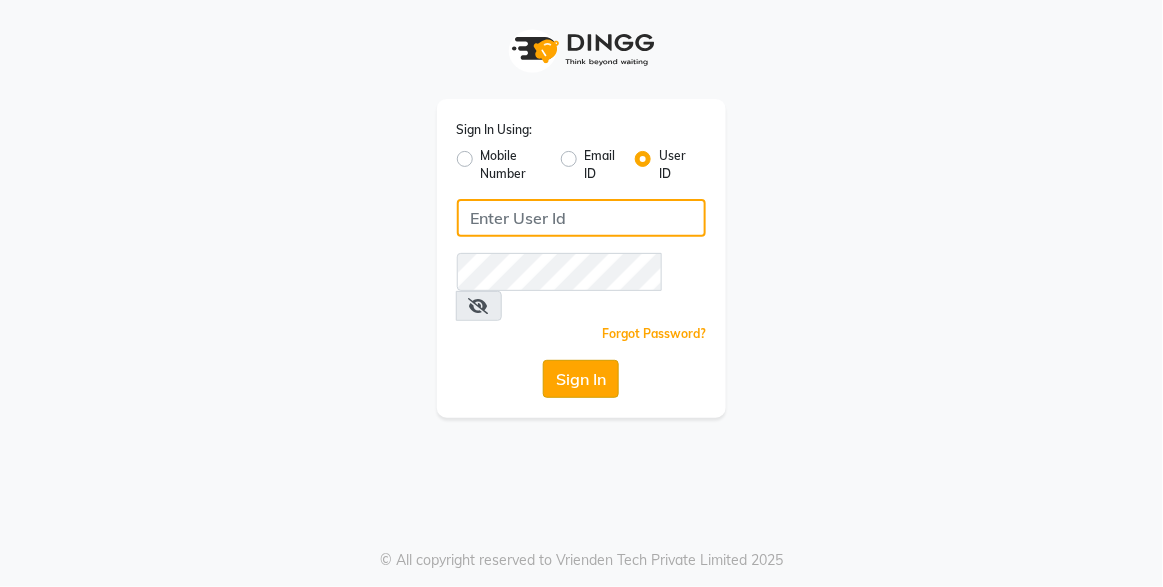 type on "xpressionsalon" 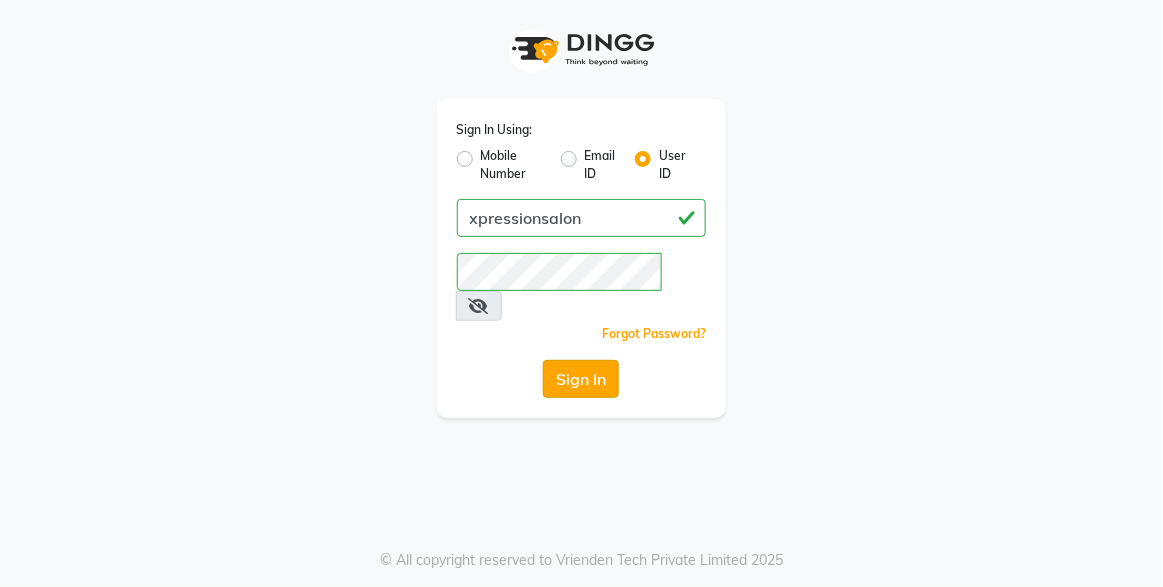click on "Sign In" 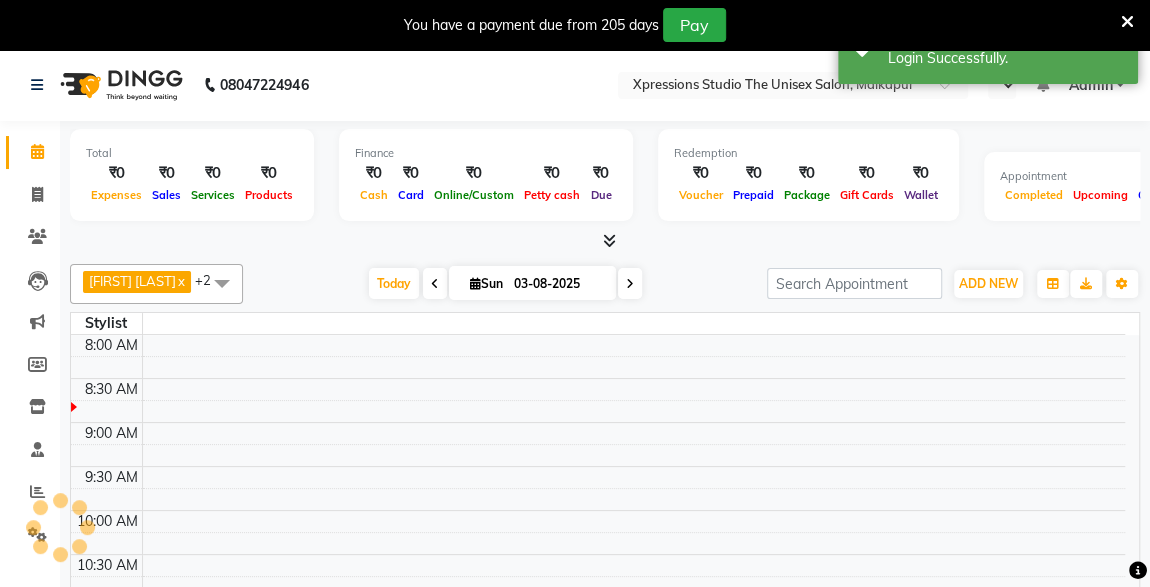 select on "en" 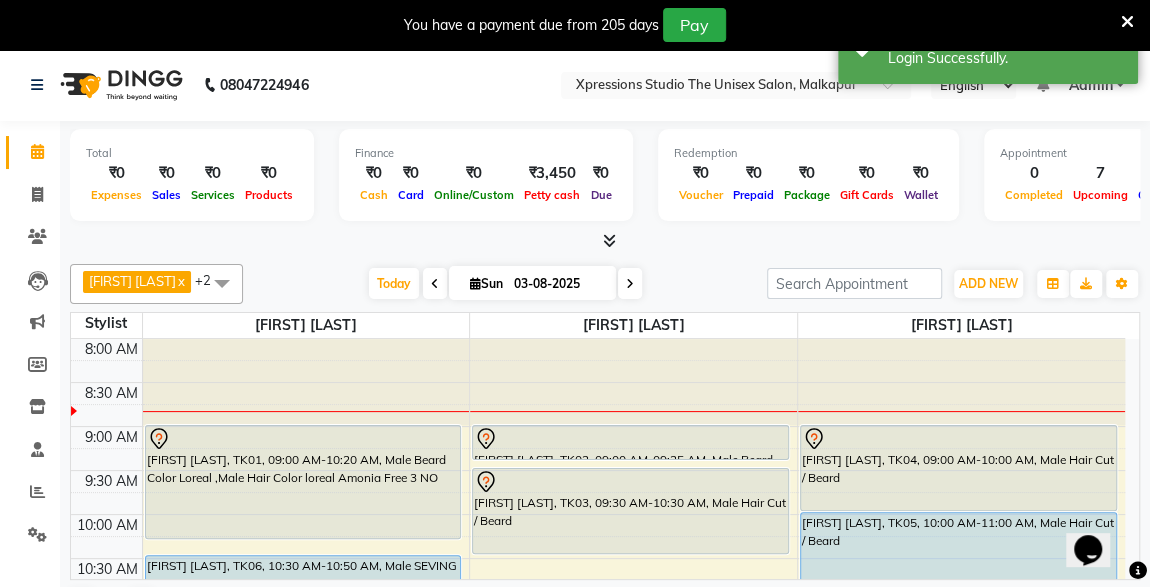 scroll, scrollTop: 0, scrollLeft: 0, axis: both 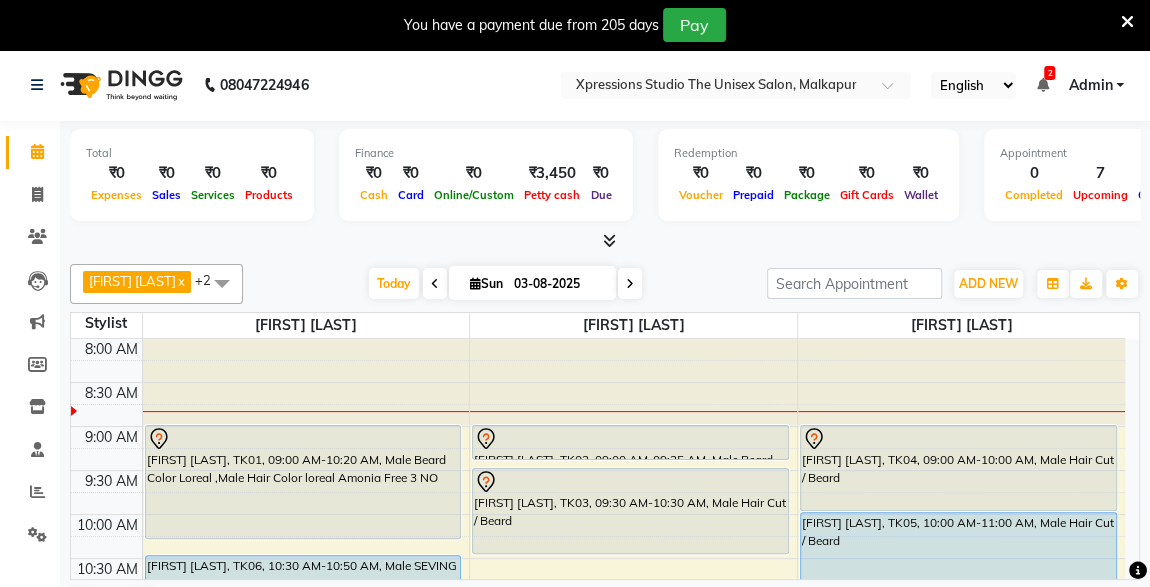 click on "[FIRST] [LAST], TK01, 09:00 AM-10:20 AM,  Male Beard Color Loreal ,Male Hair Color loreal Amonia Free 3 NO" at bounding box center [303, 482] 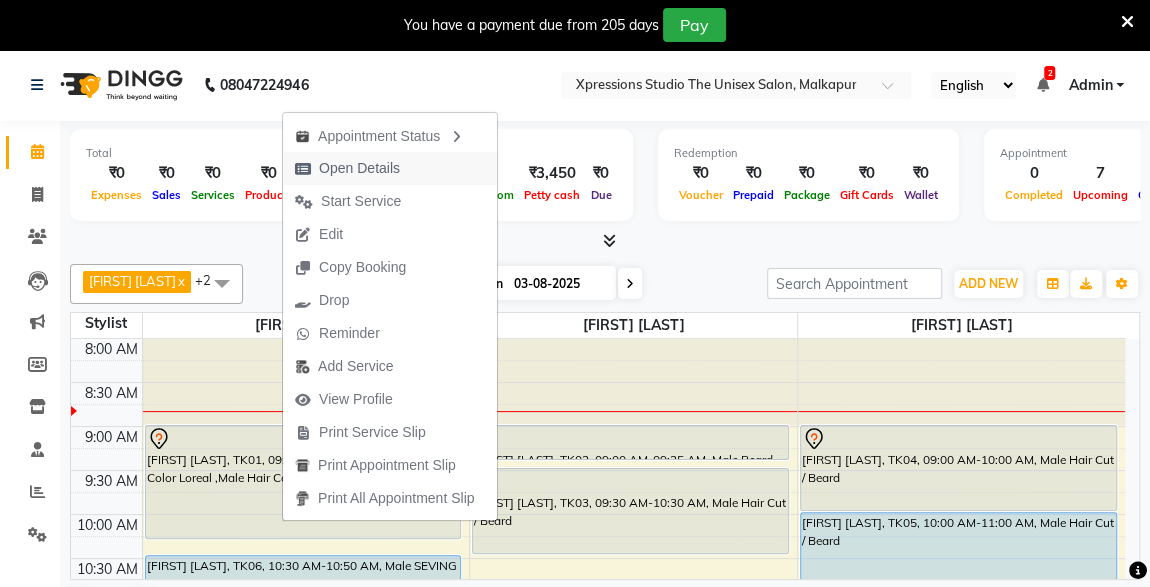 click on "Open Details" at bounding box center (359, 168) 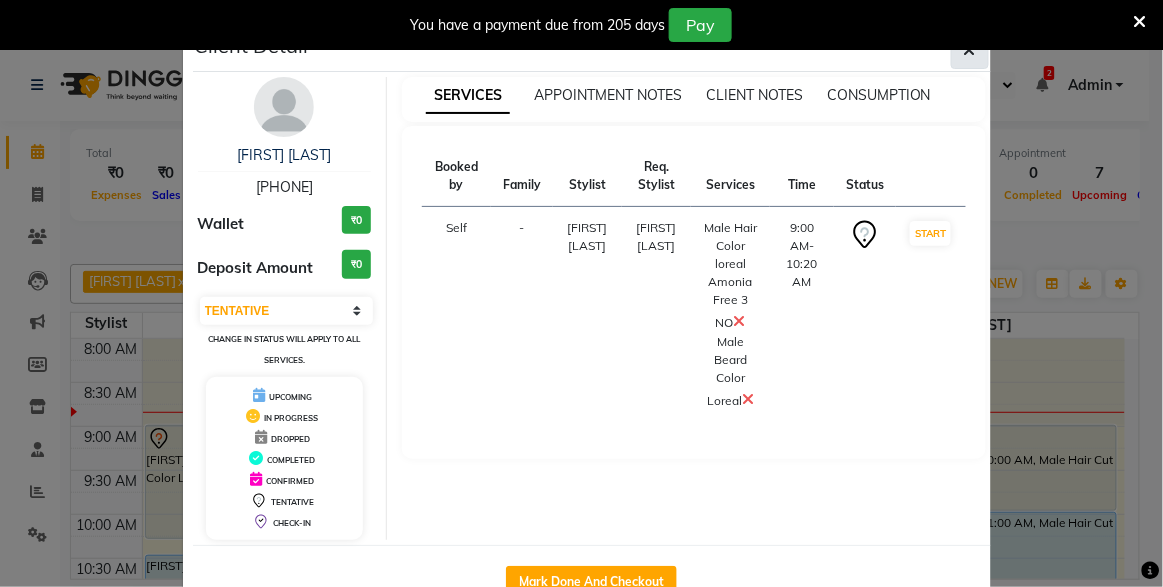 click 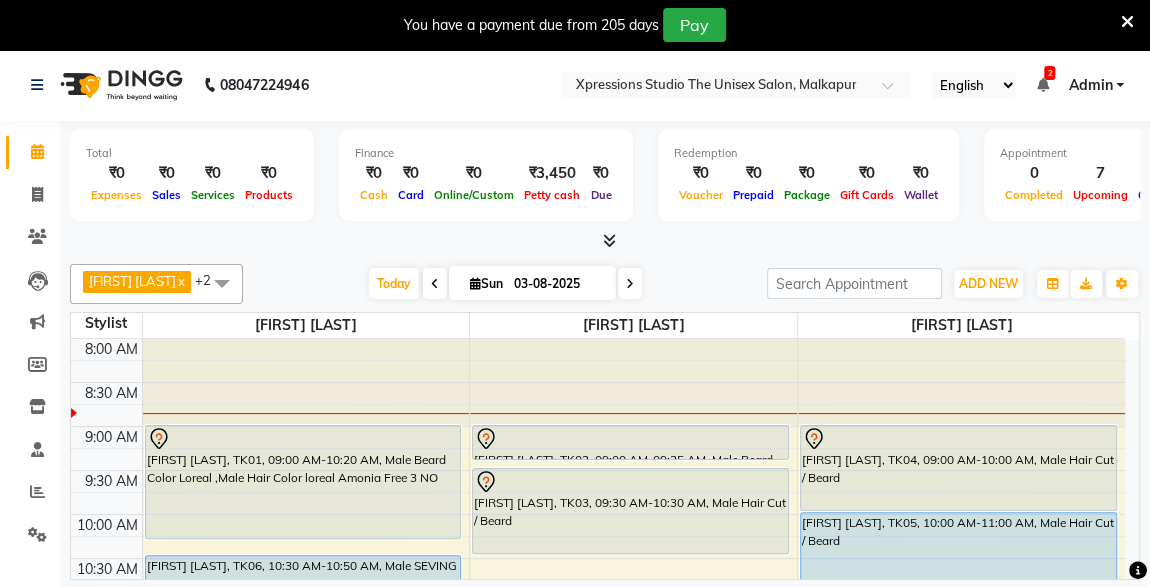 click at bounding box center [630, 439] 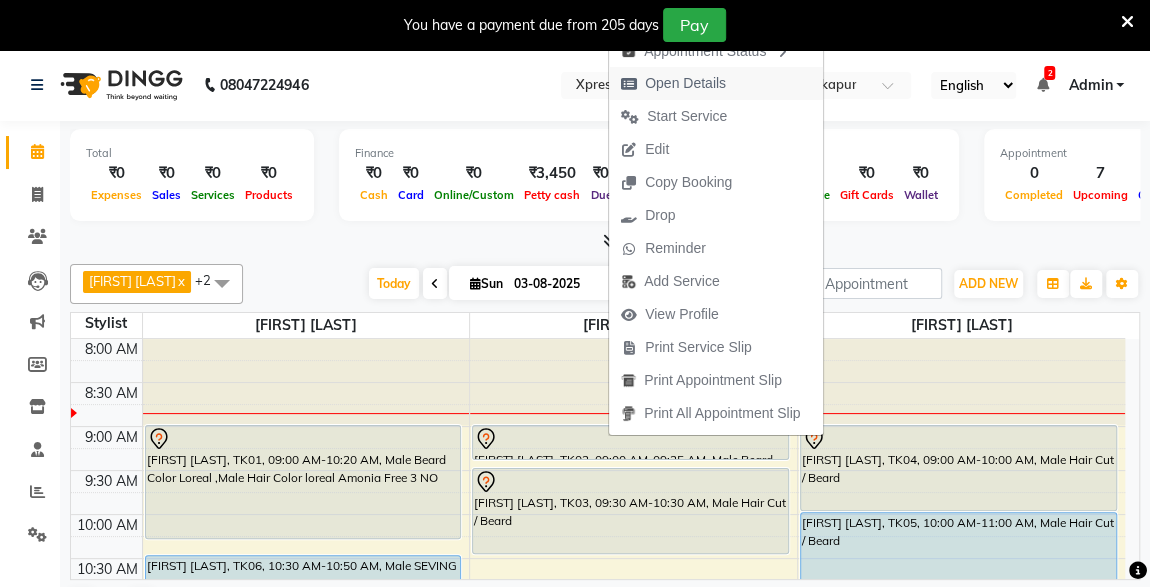 click on "Open Details" at bounding box center (685, 83) 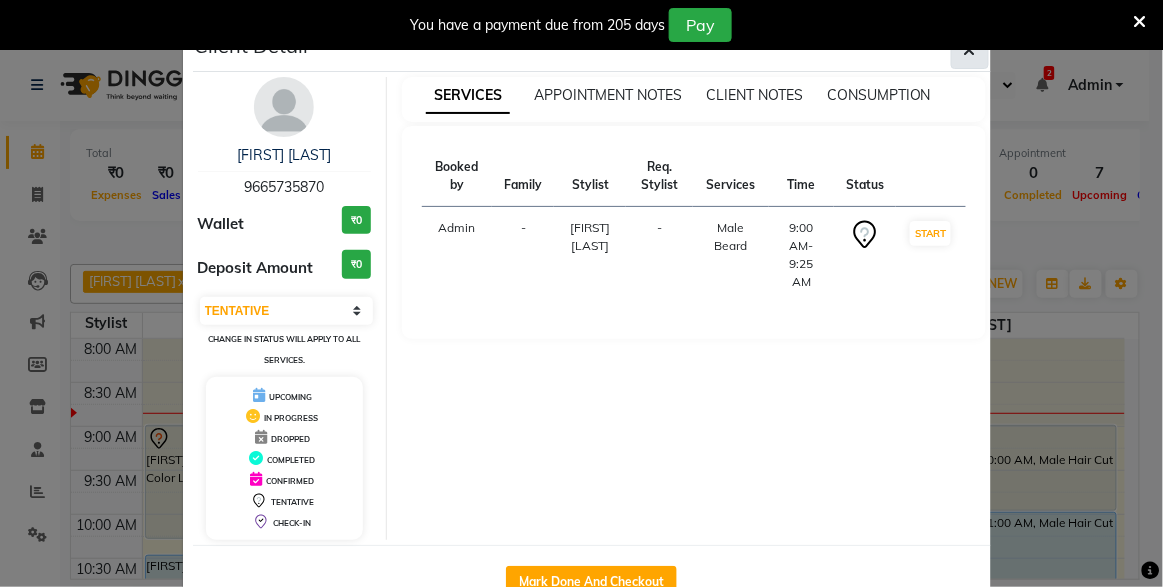 click 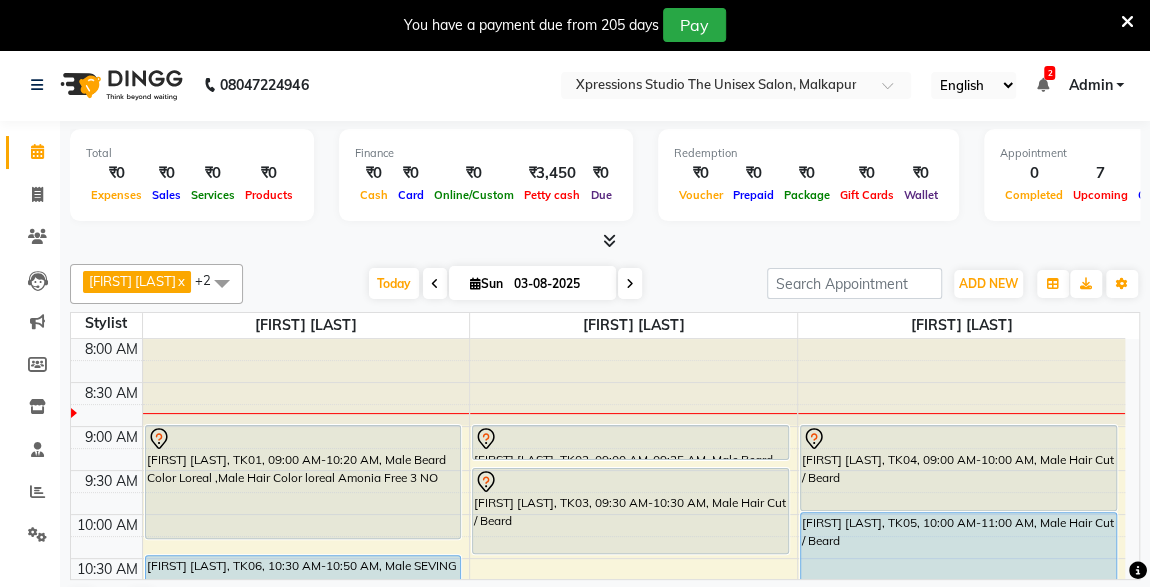 click on "[FIRST] [LAST], TK01, 09:00 AM-10:20 AM,  Male Beard Color Loreal ,Male Hair Color loreal Amonia Free 3 NO" at bounding box center (303, 482) 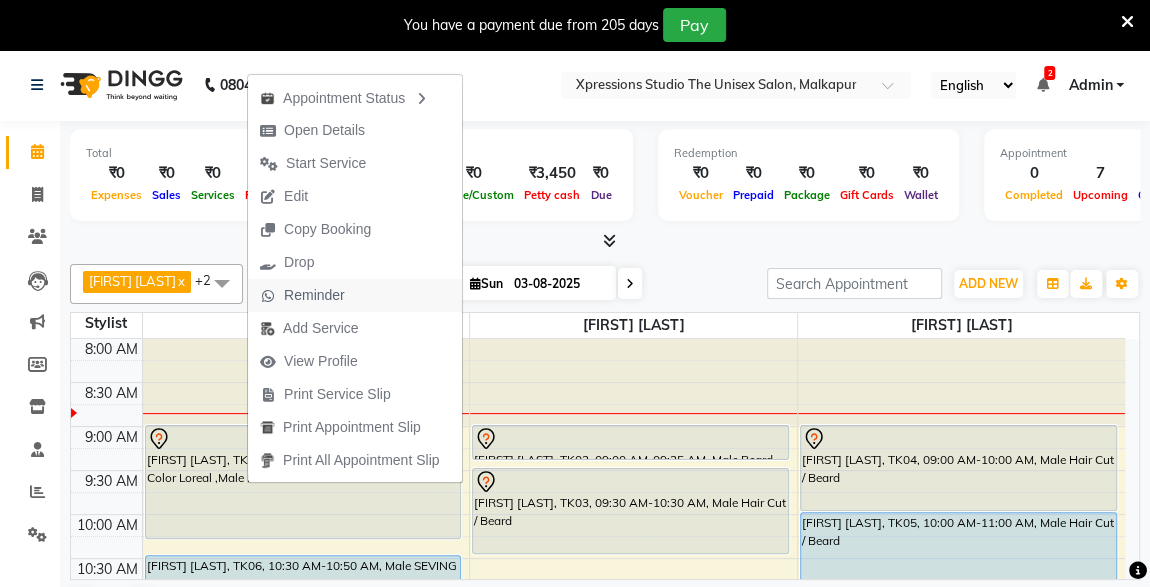 click on "Reminder" at bounding box center (314, 295) 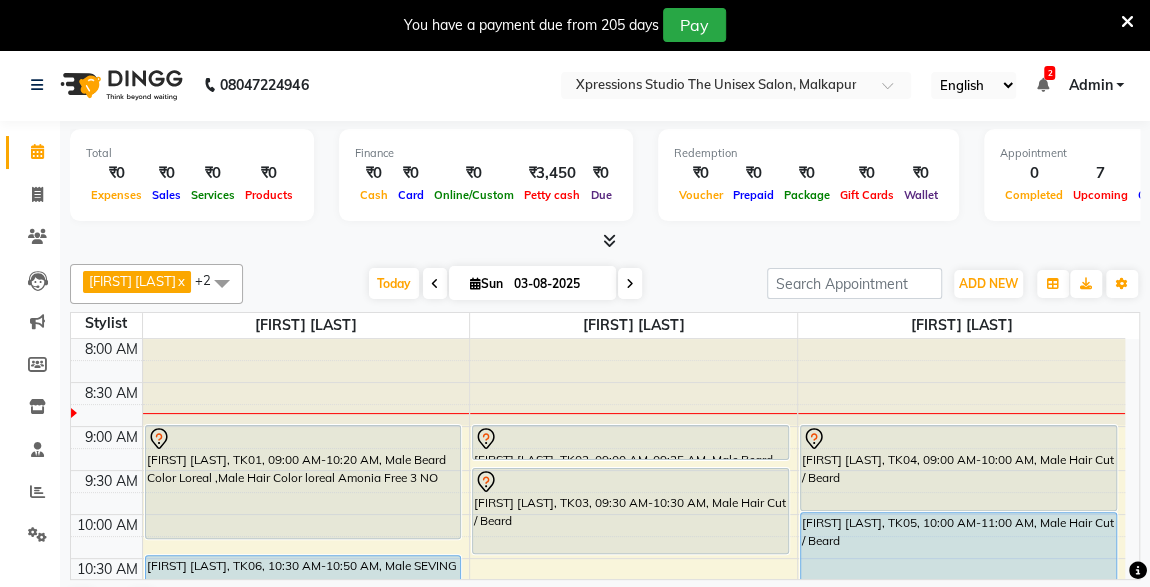 click on "[FIRST] [LAST] x [FIRST] [LAST] x [FIRST] [LAST] +2 UnSelect All [FIRST] [LAST] [FIRST] [LAST] [FIRST] [LAST] Today  Sun [DATE] Toggle Dropdown Add Appointment Add Invoice Add Expense Add Attendance Add Client Add Transaction Toggle Dropdown Add Appointment Add Invoice Add Expense Add Attendance Add Client ADD NEW Toggle Dropdown Add Appointment Add Invoice Add Expense Add Attendance Add Client Add Transaction [FIRST] [LAST] x [FIRST] [LAST] x [FIRST] [LAST] +2 UnSelect All [FIRST] [LAST] [FIRST] [LAST] [FIRST] [LAST] Group By  Staff View   Room View  View as Vertical  Vertical - Week View  Horizontal  Horizontal - Week View  List  Toggle Dropdown Calendar Settings Manage Tags   Arrange Stylists   Reset Stylists  Full Screen  Show Available Stylist  Appointment Form Zoom 100% Staff/Room Display Count 3" at bounding box center (605, 284) 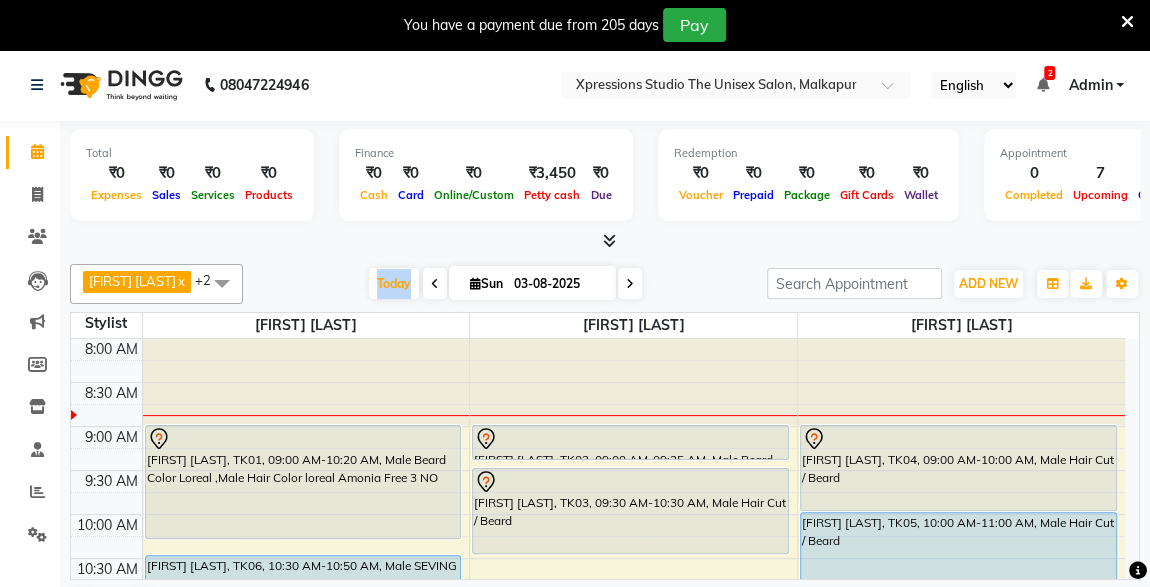 click at bounding box center [1042, 85] 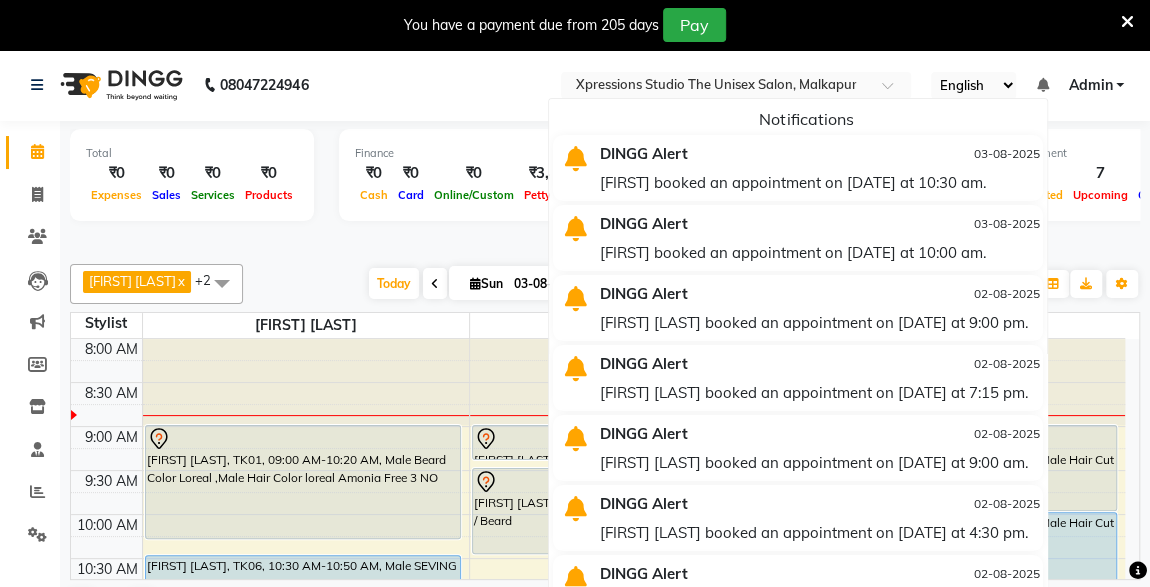 click on "DINGG Alert" at bounding box center [741, 153] 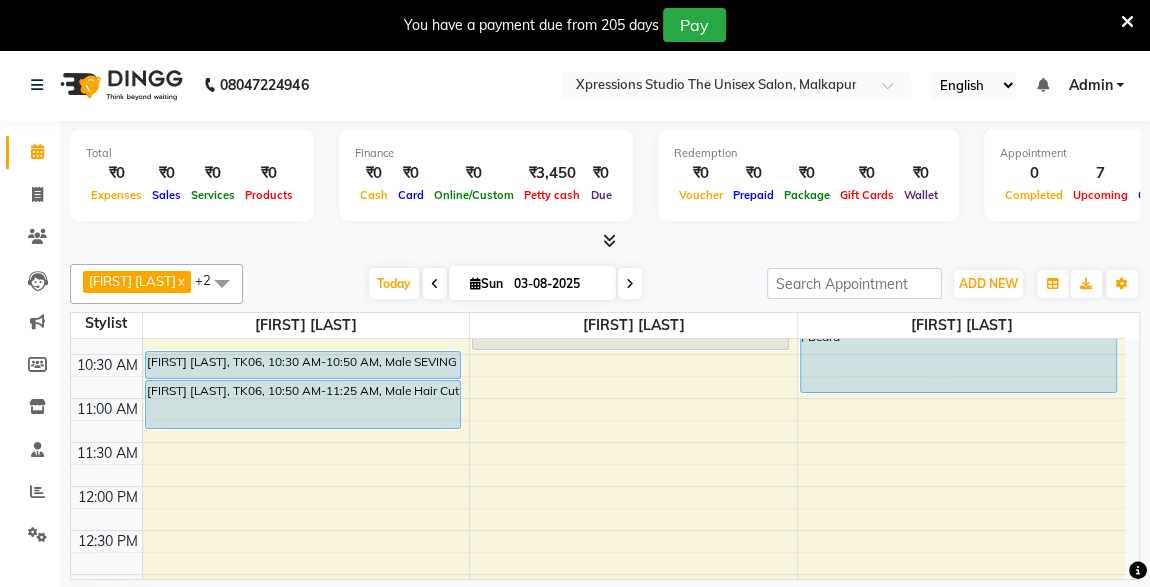 scroll, scrollTop: 210, scrollLeft: 0, axis: vertical 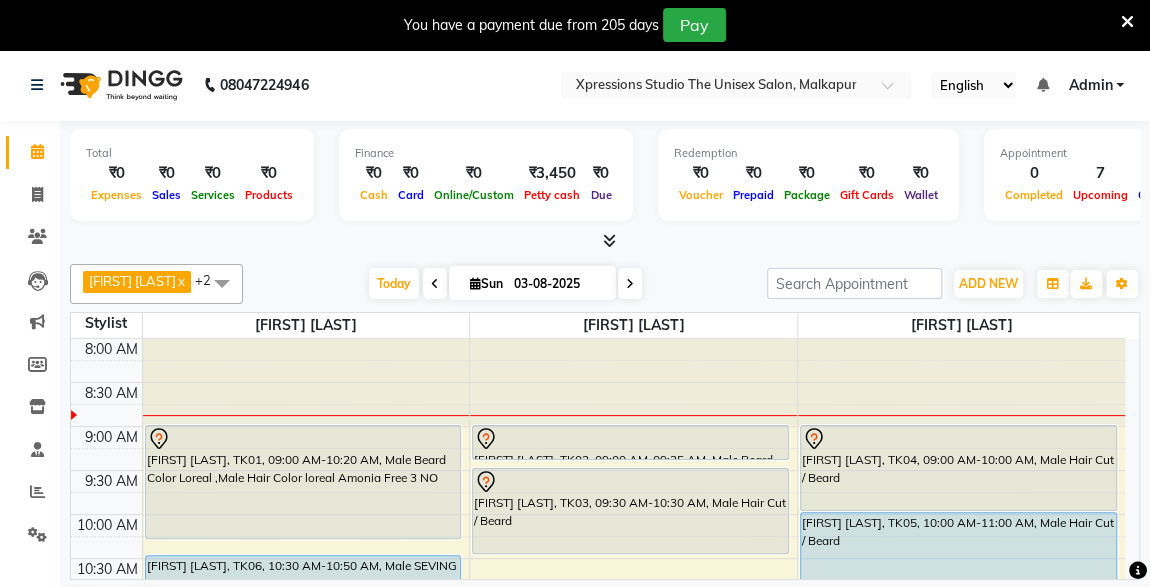 click at bounding box center (1127, 22) 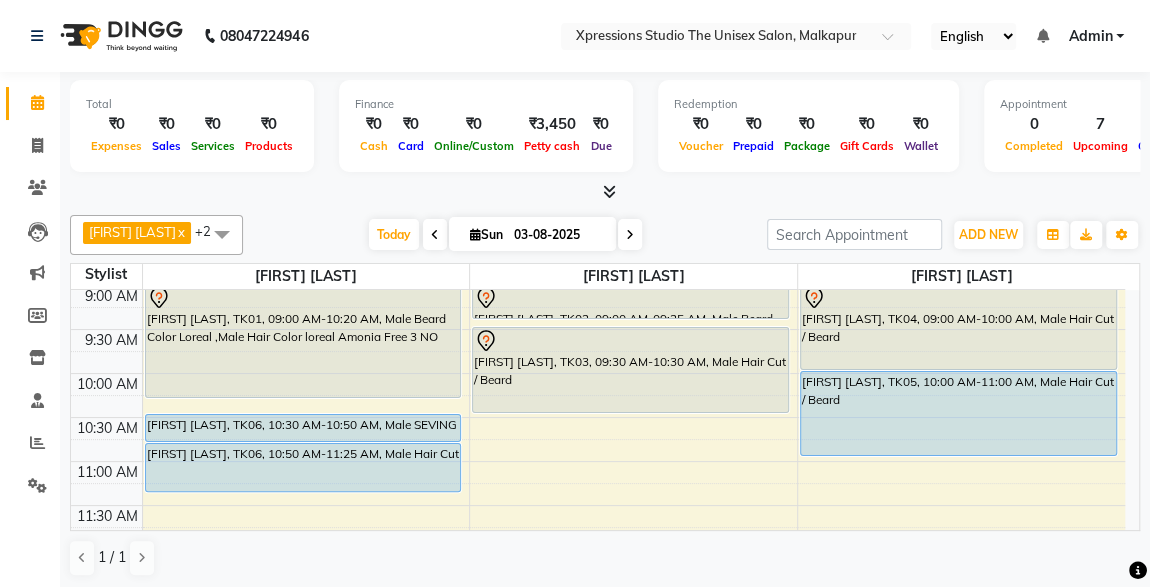scroll, scrollTop: 109, scrollLeft: 0, axis: vertical 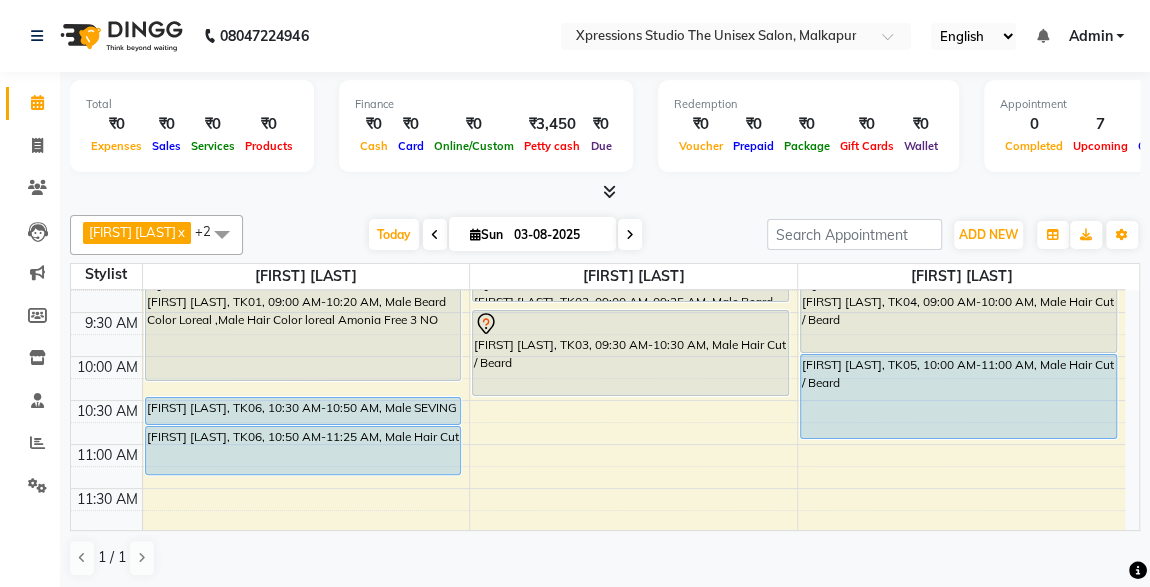 click on "[FIRST] [LAST], TK06, 10:30 AM-10:50 AM, Male SEVING" at bounding box center [303, 411] 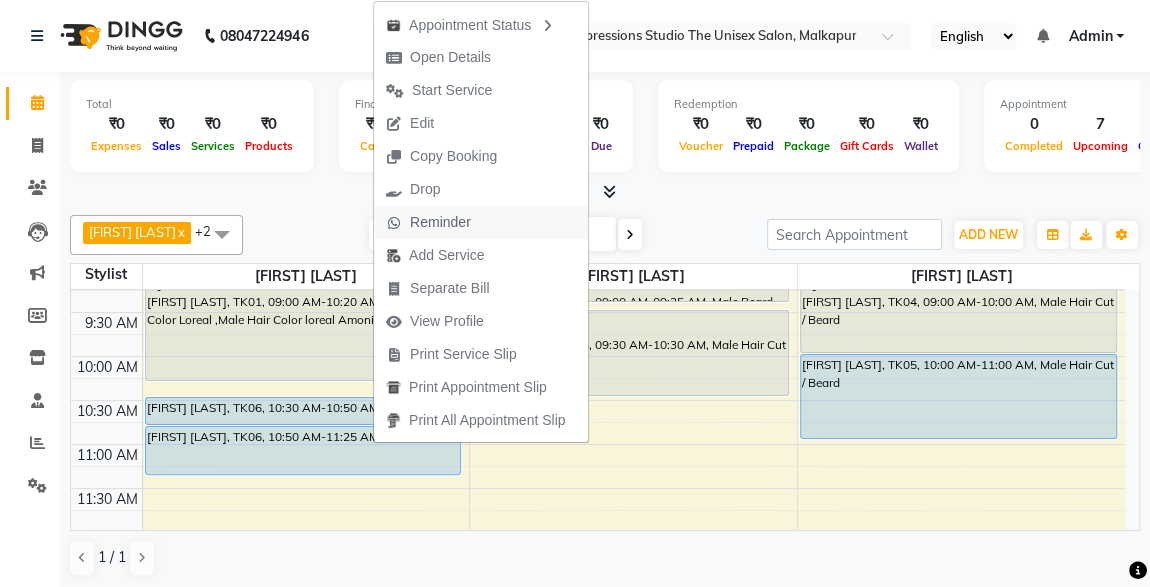 click on "Reminder" at bounding box center (440, 222) 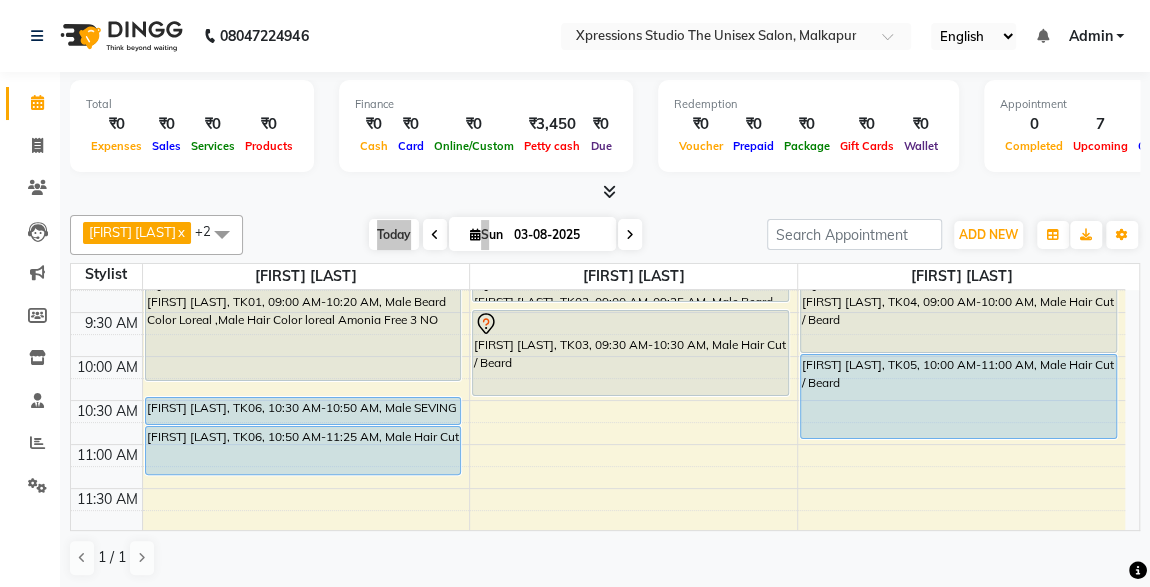 click on "[FIRST] [LAST] x [FIRST] [LAST] x [FIRST] [LAST] +2 UnSelect All [FIRST] [LAST] [FIRST] [LAST] [FIRST] [LAST] Today  Sun [DATE] Toggle Dropdown Add Appointment Add Invoice Add Expense Add Attendance Add Client Add Transaction Toggle Dropdown Add Appointment Add Invoice Add Expense Add Attendance Add Client ADD NEW Toggle Dropdown Add Appointment Add Invoice Add Expense Add Attendance Add Client Add Transaction [FIRST] [LAST] x [FIRST] [LAST] x [FIRST] [LAST] +2 UnSelect All [FIRST] [LAST] [FIRST] [LAST] [FIRST] [LAST] Group By  Staff View   Room View  View as Vertical  Vertical - Week View  Horizontal  Horizontal - Week View  List  Toggle Dropdown Calendar Settings Manage Tags   Arrange Stylists   Reset Stylists  Full Screen  Show Available Stylist  Appointment Form Zoom 100% Staff/Room Display Count 3" at bounding box center (605, 235) 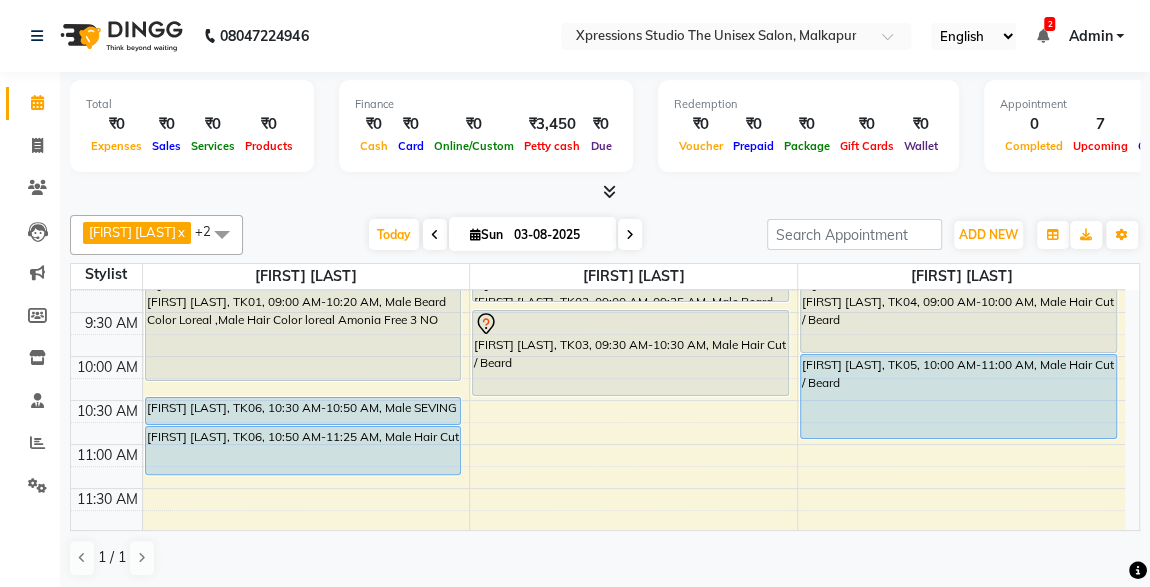click on "[FIRST] [LAST], TK05, 10:00 AM-11:00 AM, Male Hair Cut / Beard" at bounding box center [958, 396] 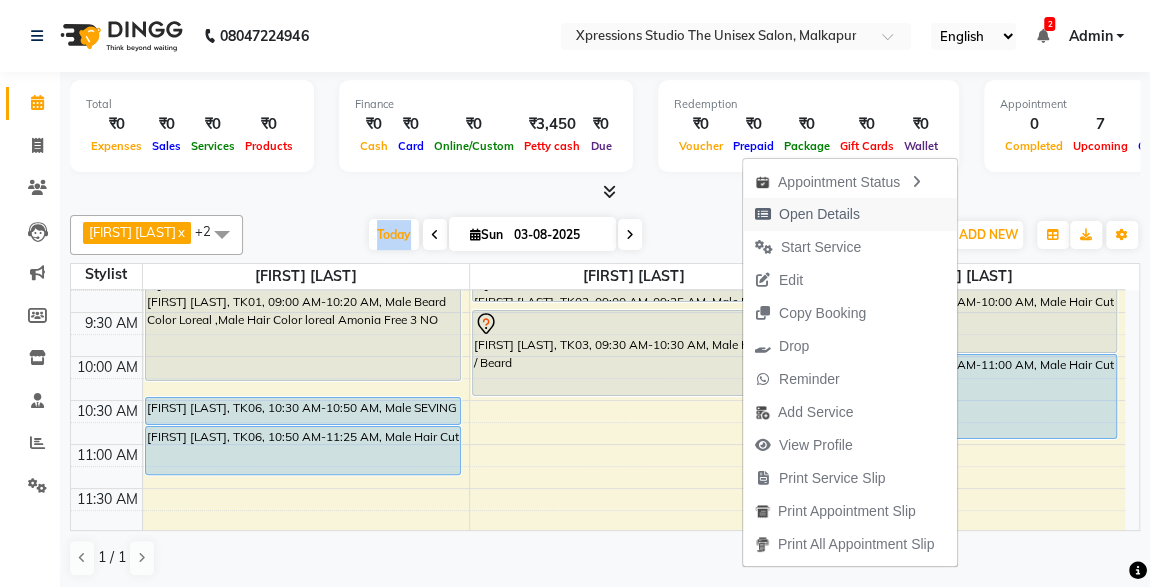 click on "Open Details" at bounding box center (819, 214) 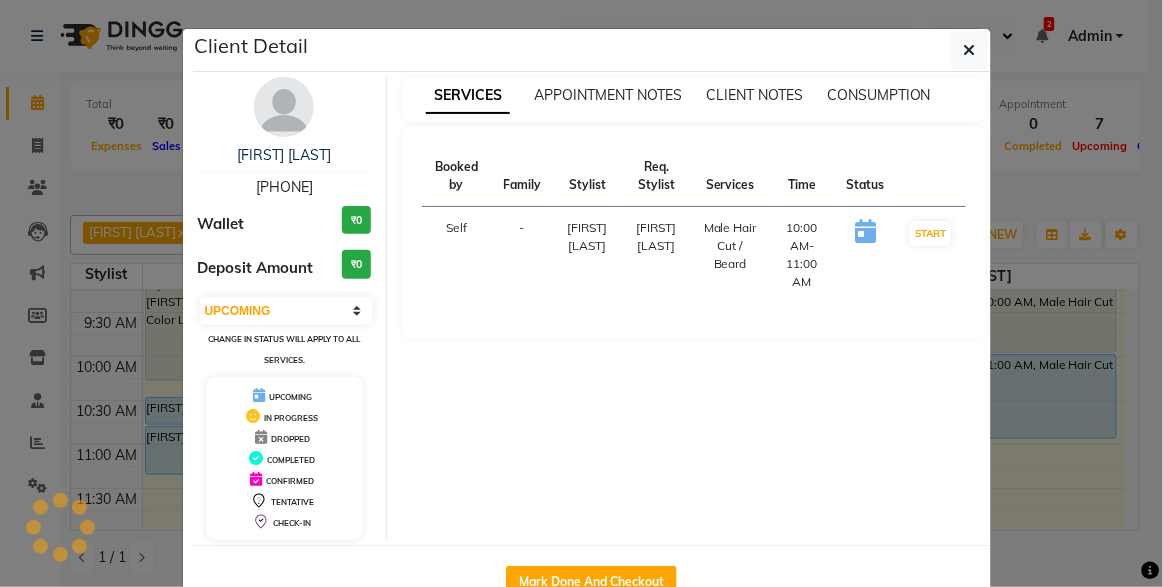 click on "Booked by Family Stylist Req. Stylist Services Time Status  Self  - [FIRST] [LAST] [FIRST] [LAST]  Male Hair Cut / Beard    10:00 AM-11:00 AM   START" at bounding box center [694, 232] 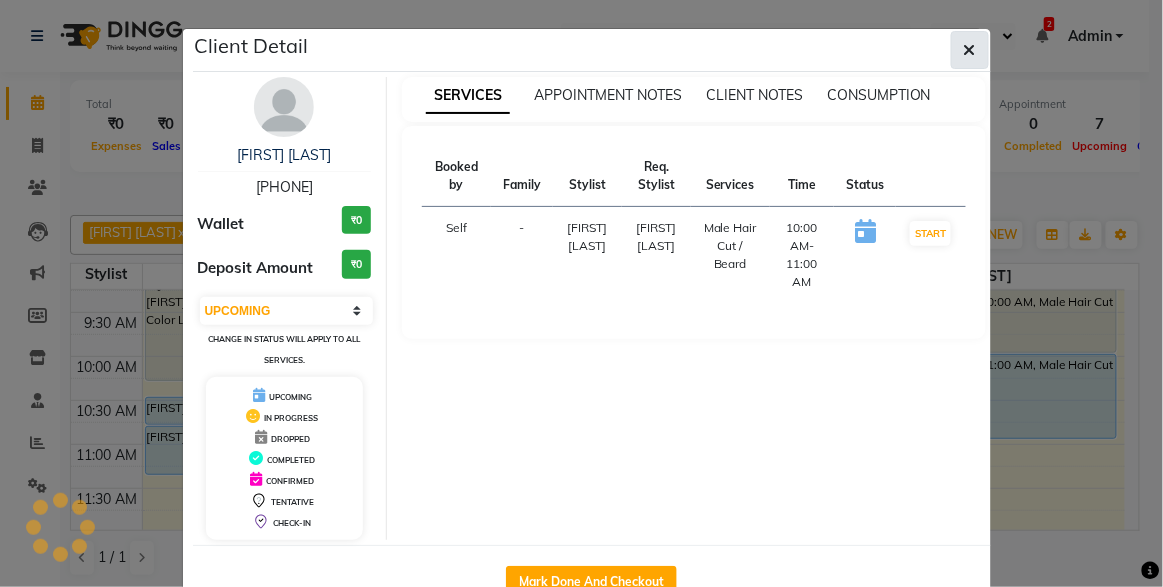 click 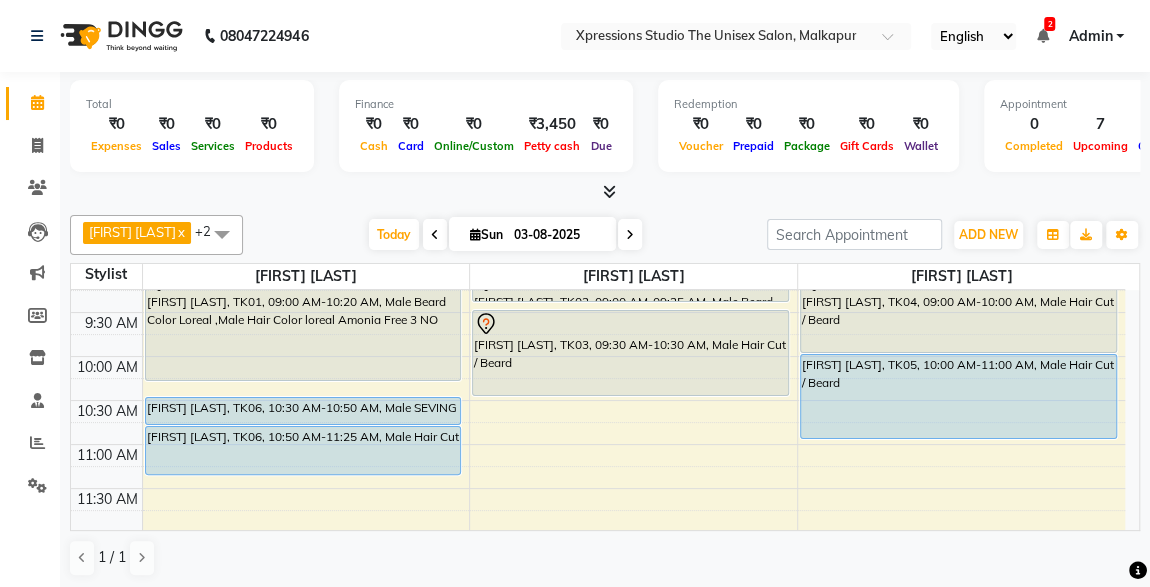 click on "[FIRST] [LAST], TK05, 10:00 AM-11:00 AM, Male Hair Cut / Beard" at bounding box center [958, 396] 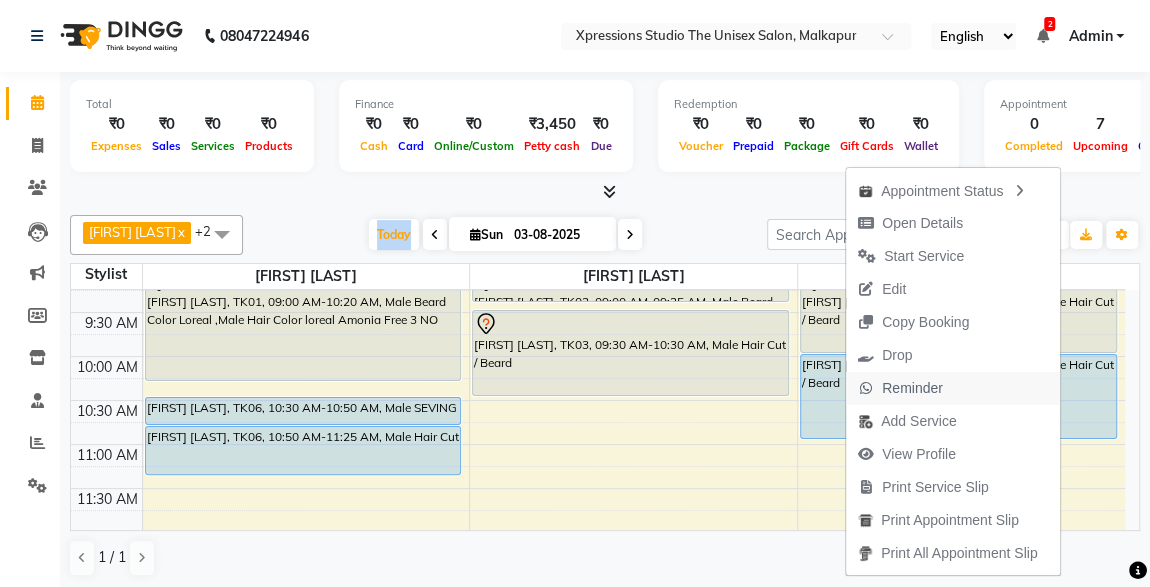 click at bounding box center [866, 388] 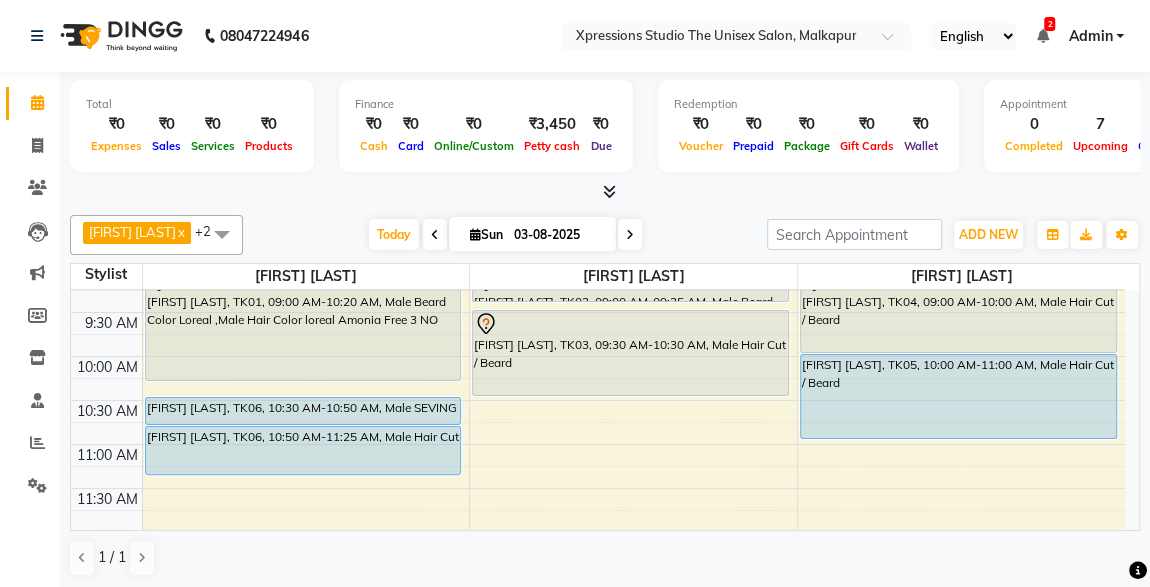click on "[FIRST] [LAST], TK05, 10:00 AM-11:00 AM, Male Hair Cut / Beard" at bounding box center (958, 396) 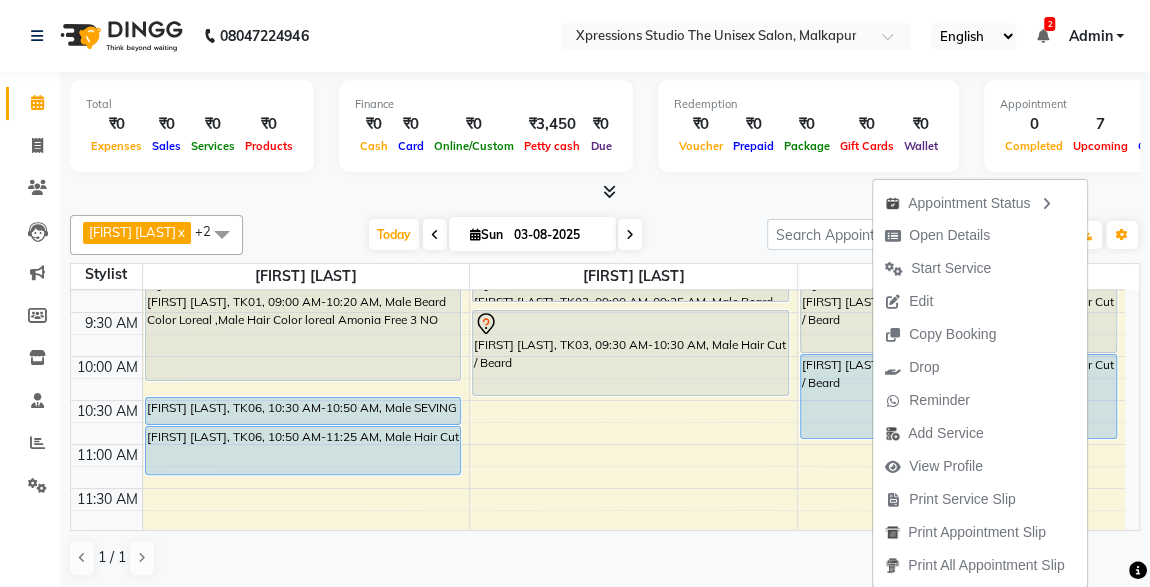 click on "Stylist [FIRST] [LAST] [FIRST] [LAST] [FIRST] [LAST] 8:00 AM 8:30 AM 9:00 AM 9:30 AM 10:00 AM 10:30 AM 11:00 AM 11:30 AM 12:00 PM 12:30 PM 1:00 PM 1:30 PM 2:00 PM 2:30 PM 3:00 PM 3:30 PM 4:00 PM" 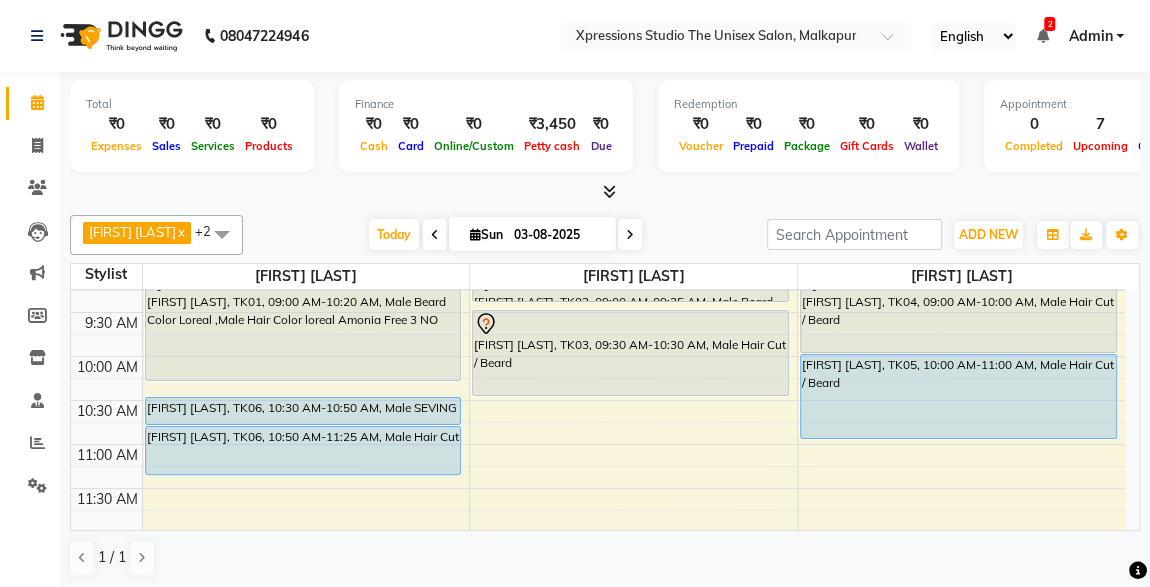 click at bounding box center (630, 324) 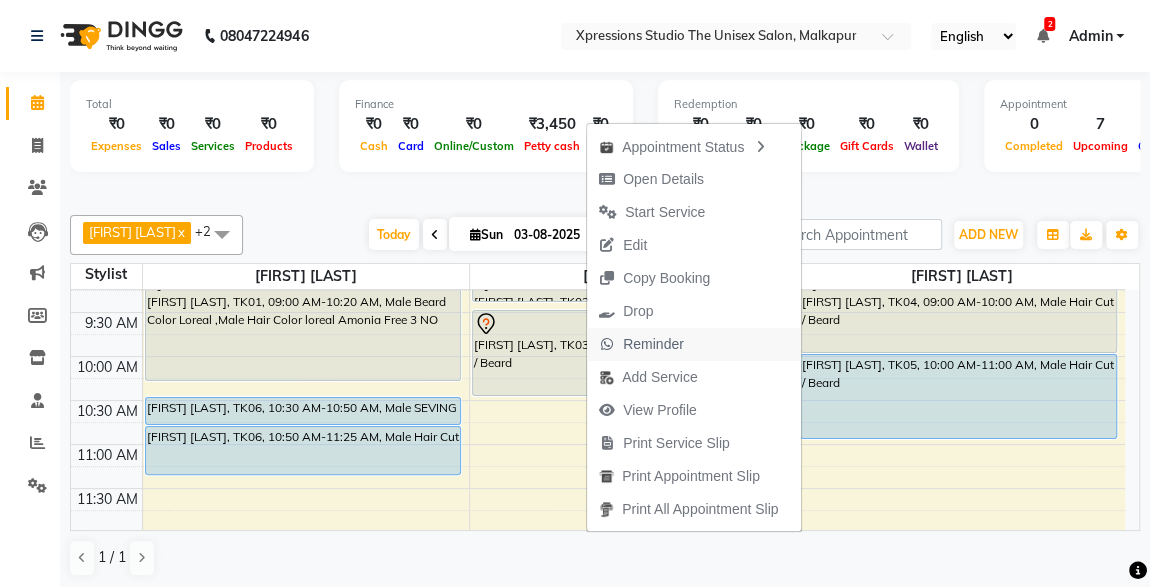 click on "Reminder" at bounding box center [653, 344] 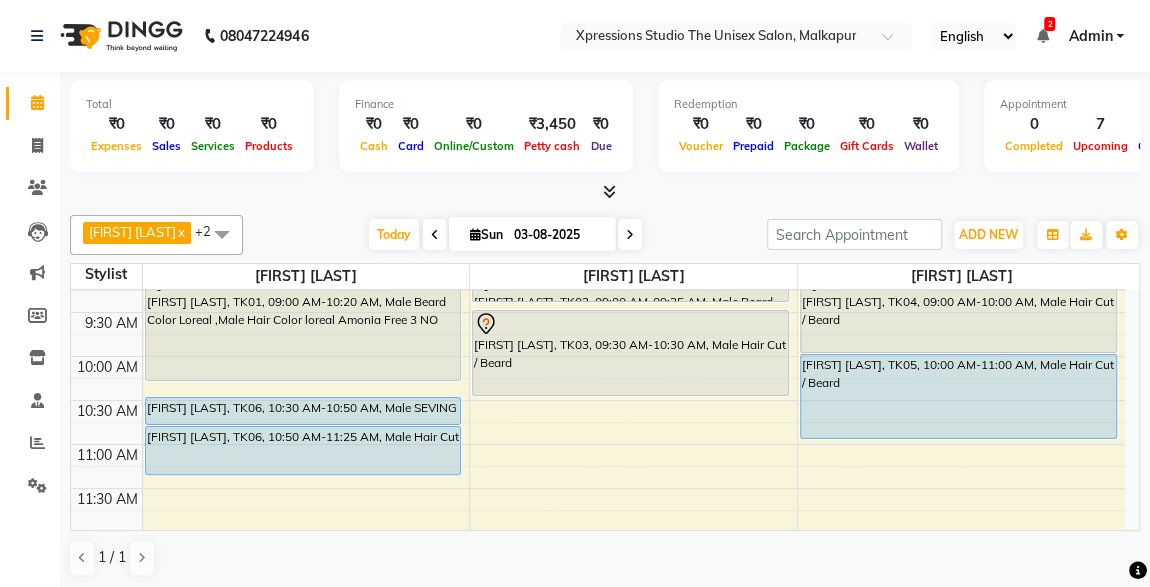 click on "[FIRST] [LAST], TK03, 09:30 AM-10:30 AM, Male Hair Cut / Beard" at bounding box center (630, 353) 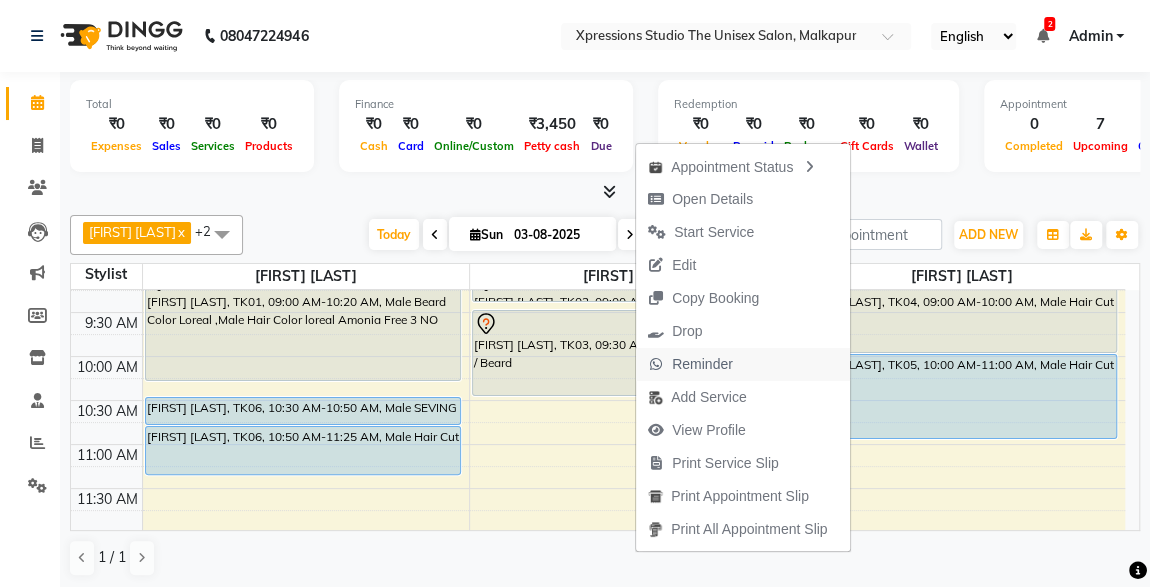 click on "Reminder" at bounding box center [702, 364] 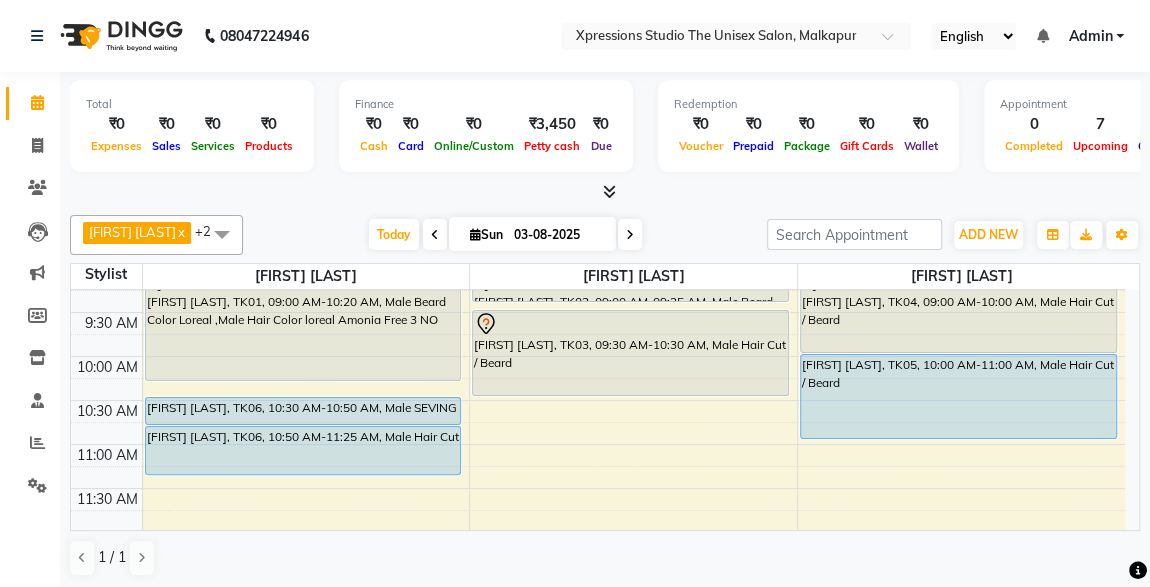click at bounding box center (605, 192) 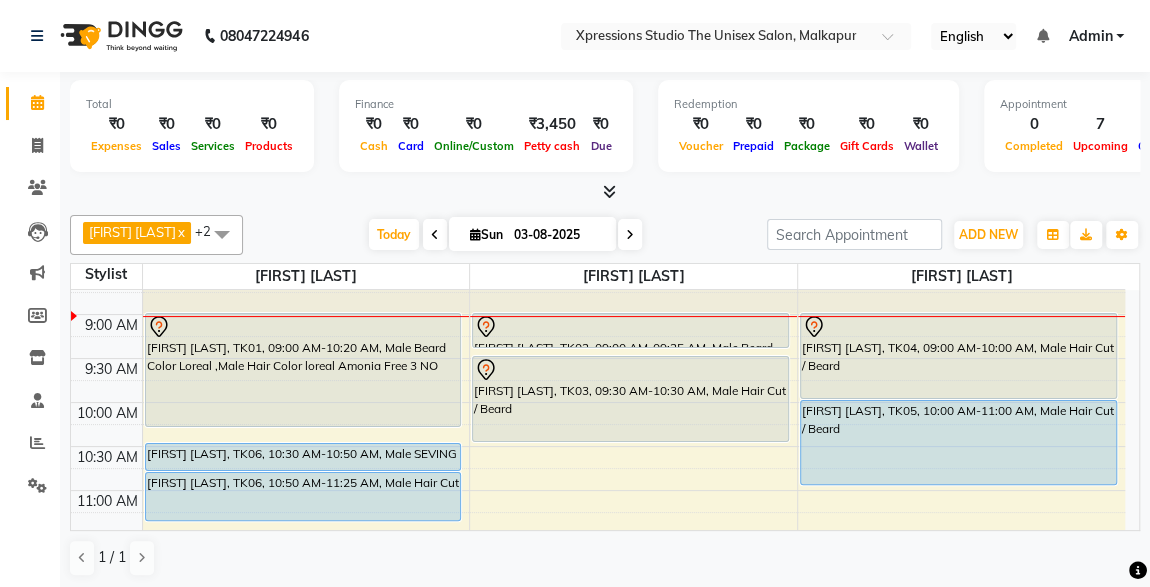 scroll, scrollTop: 20, scrollLeft: 0, axis: vertical 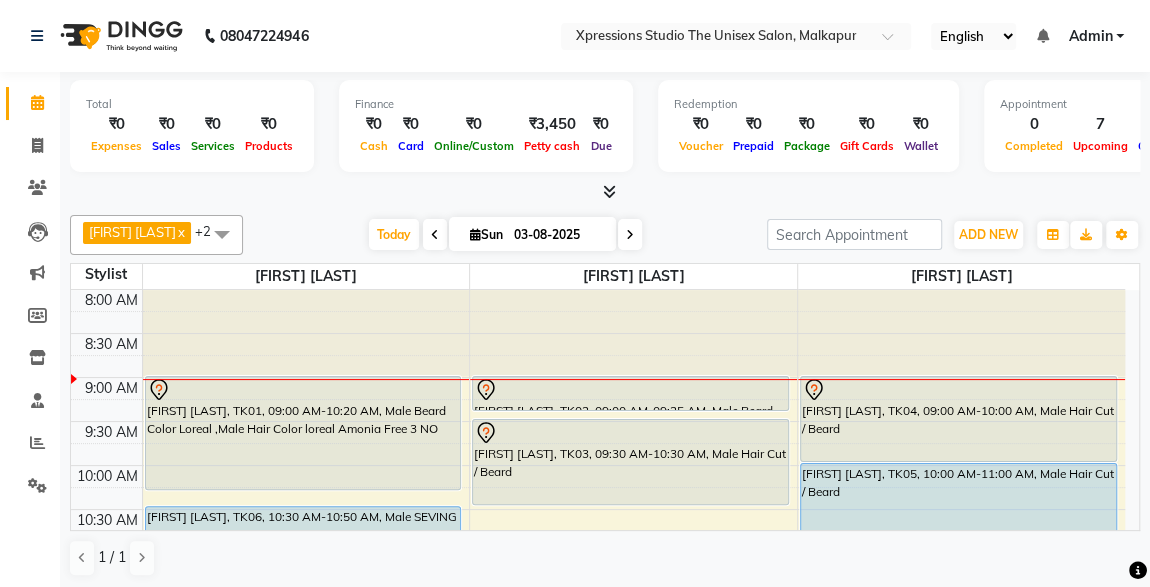 click at bounding box center [630, 390] 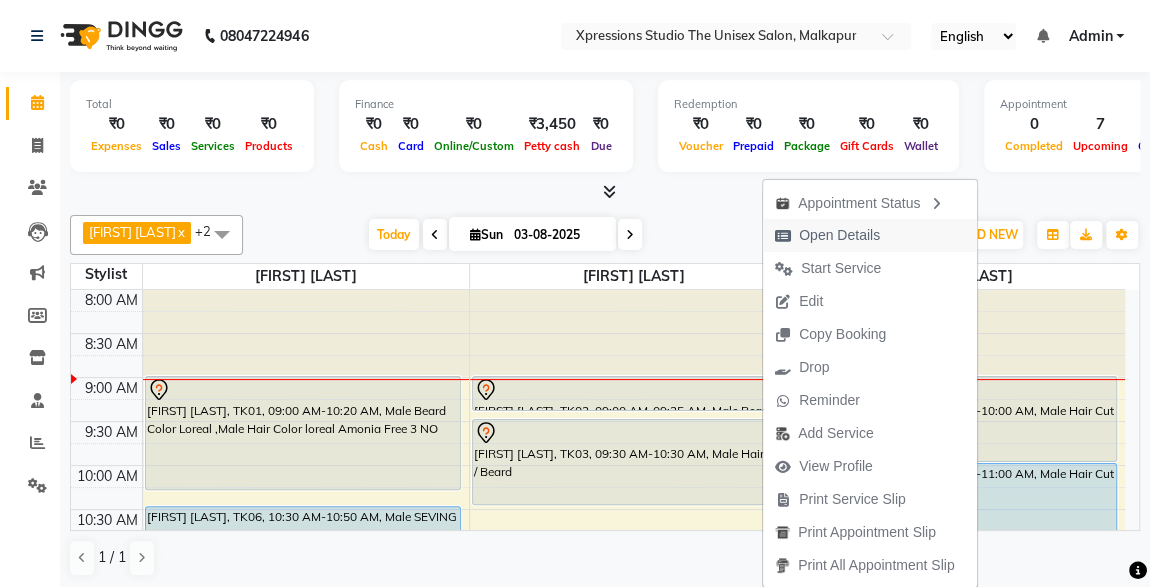 click on "Open Details" at bounding box center (839, 235) 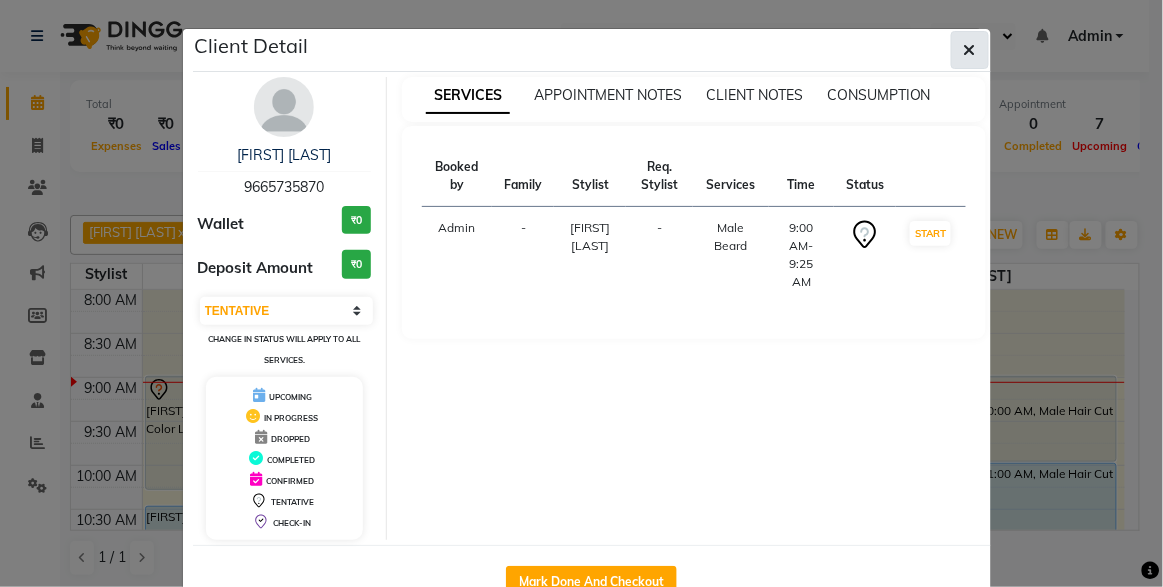 click 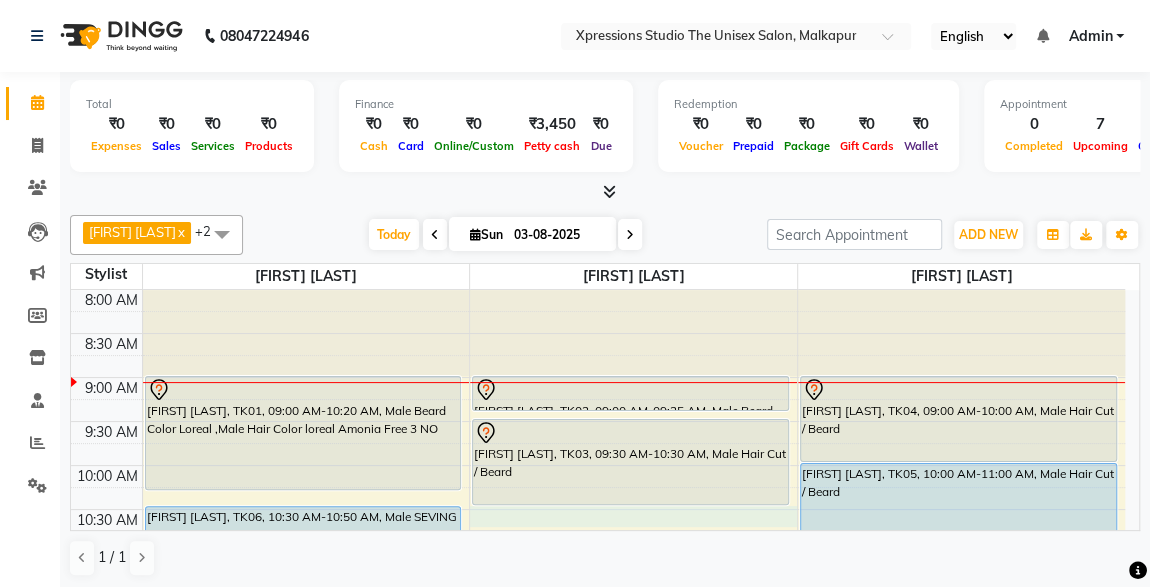 click on "8:00 AM 8:30 AM 9:00 AM 9:30 AM 10:00 AM 10:30 AM 11:00 AM 11:30 AM 12:00 PM 12:30 PM 1:00 PM 1:30 PM 2:00 PM 2:30 PM 3:00 PM 3:30 PM 4:00 PM 4:30 PM 5:00 PM 5:30 PM 6:00 PM 6:30 PM 7:00 PM 7:30 PM 8:00 PM 8:30 PM 9:00 PM 9:30 PM 10:00 PM 10:30 PM             [FIRST] [LAST], TK01, 09:00 AM-10:20 AM,  Male Beard Color Loreal ,Male Hair Color loreal Amonia Free 3 NO    [FIRST] [LAST], TK06, 10:30 AM-10:50 AM, Male SEVING     [FIRST] [LAST], TK06, 10:50 AM-11:25 AM, Male Hair Cut              [FIRST] [LAST], TK02, 09:00 AM-09:25 AM, Male  Beard             [FIRST] [LAST], TK03, 09:30 AM-10:30 AM, Male Hair Cut / Beard              [FIRST] [LAST], TK04, 09:00 AM-10:00 AM, Male Hair Cut / Beard     [FIRST] [LAST], TK05, 10:00 AM-11:00 AM, Male Hair Cut / Beard" at bounding box center [598, 949] 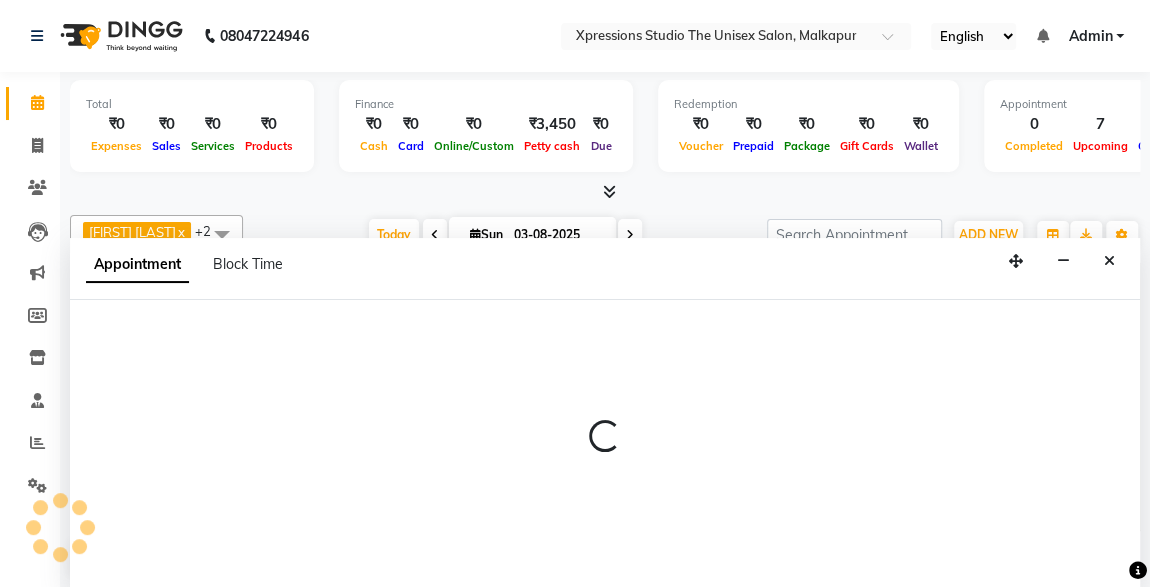 scroll, scrollTop: 0, scrollLeft: 0, axis: both 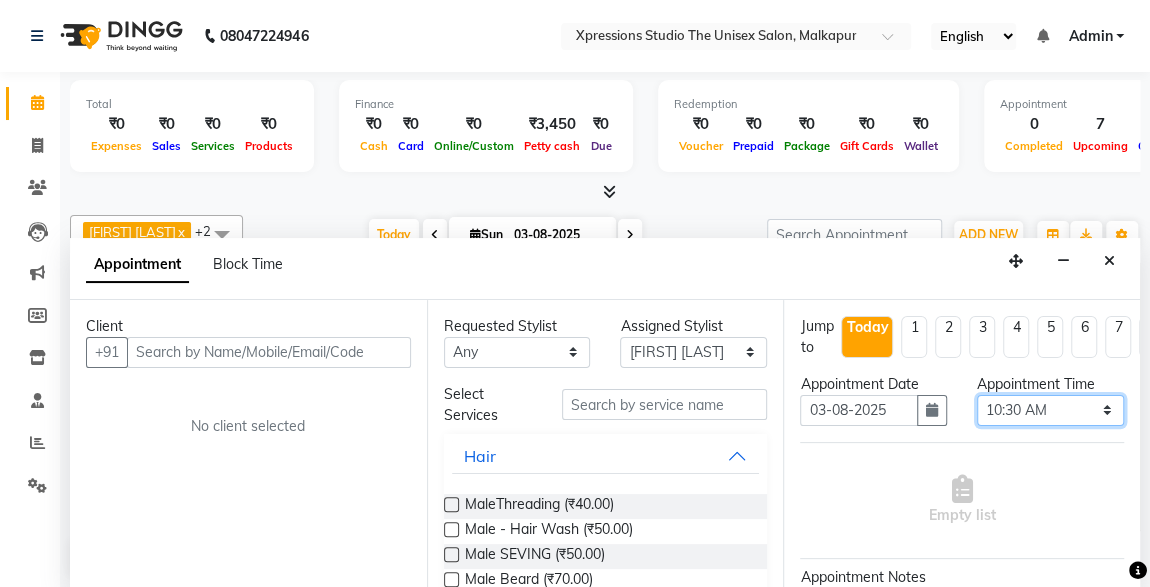 click on "Select 09:00 AM 09:15 AM 09:30 AM 09:45 AM 10:00 AM 10:15 AM 10:30 AM 10:45 AM 11:00 AM 11:15 AM 11:30 AM 11:45 AM 12:00 PM 12:15 PM 12:30 PM 12:45 PM 01:00 PM 01:15 PM 01:30 PM 01:45 PM 02:00 PM 02:15 PM 02:30 PM 02:45 PM 03:00 PM 03:15 PM 03:30 PM 03:45 PM 04:00 PM 04:15 PM 04:30 PM 04:45 PM 05:00 PM 05:15 PM 05:30 PM 05:45 PM 06:00 PM 06:15 PM 06:30 PM 06:45 PM 07:00 PM 07:15 PM 07:30 PM 07:45 PM 08:00 PM 08:15 PM 08:30 PM 08:45 PM 09:00 PM 09:15 PM 09:30 PM 09:45 PM 10:00 PM" at bounding box center [1050, 410] 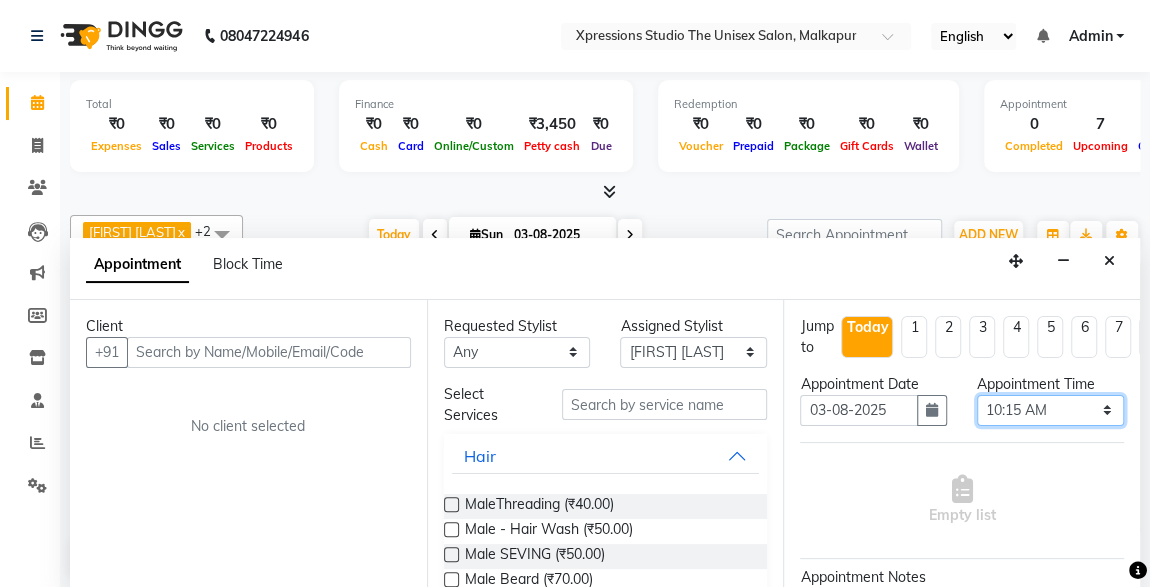 click on "Select 09:00 AM 09:15 AM 09:30 AM 09:45 AM 10:00 AM 10:15 AM 10:30 AM 10:45 AM 11:00 AM 11:15 AM 11:30 AM 11:45 AM 12:00 PM 12:15 PM 12:30 PM 12:45 PM 01:00 PM 01:15 PM 01:30 PM 01:45 PM 02:00 PM 02:15 PM 02:30 PM 02:45 PM 03:00 PM 03:15 PM 03:30 PM 03:45 PM 04:00 PM 04:15 PM 04:30 PM 04:45 PM 05:00 PM 05:15 PM 05:30 PM 05:45 PM 06:00 PM 06:15 PM 06:30 PM 06:45 PM 07:00 PM 07:15 PM 07:30 PM 07:45 PM 08:00 PM 08:15 PM 08:30 PM 08:45 PM 09:00 PM 09:15 PM 09:30 PM 09:45 PM 10:00 PM" at bounding box center [1050, 410] 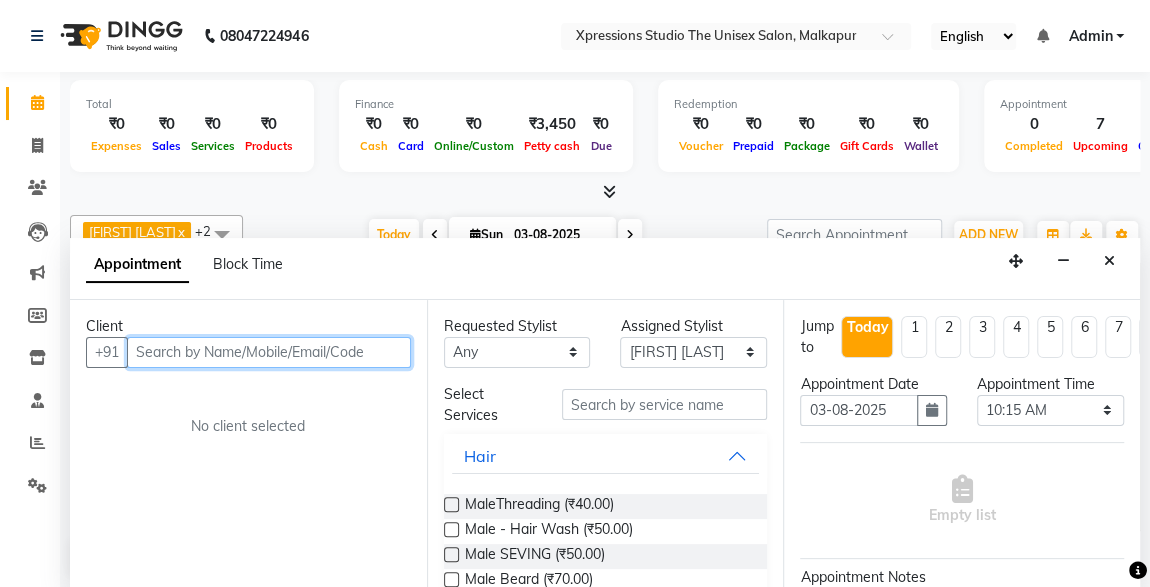 click at bounding box center (269, 352) 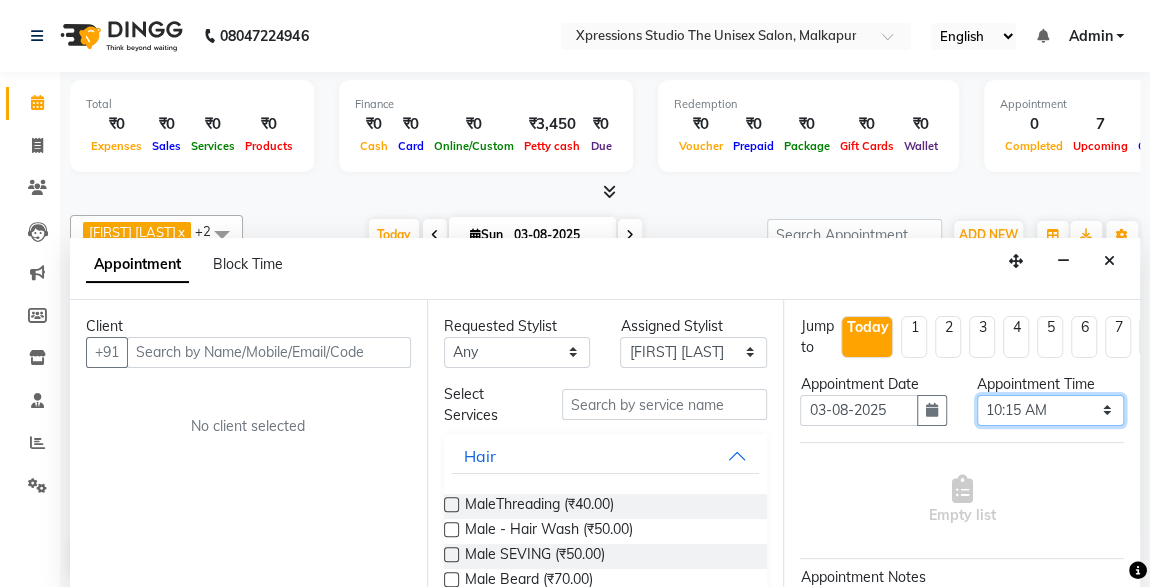 click on "Select 09:00 AM 09:15 AM 09:30 AM 09:45 AM 10:00 AM 10:15 AM 10:30 AM 10:45 AM 11:00 AM 11:15 AM 11:30 AM 11:45 AM 12:00 PM 12:15 PM 12:30 PM 12:45 PM 01:00 PM 01:15 PM 01:30 PM 01:45 PM 02:00 PM 02:15 PM 02:30 PM 02:45 PM 03:00 PM 03:15 PM 03:30 PM 03:45 PM 04:00 PM 04:15 PM 04:30 PM 04:45 PM 05:00 PM 05:15 PM 05:30 PM 05:45 PM 06:00 PM 06:15 PM 06:30 PM 06:45 PM 07:00 PM 07:15 PM 07:30 PM 07:45 PM 08:00 PM 08:15 PM 08:30 PM 08:45 PM 09:00 PM 09:15 PM 09:30 PM 09:45 PM 10:00 PM" at bounding box center [1050, 410] 